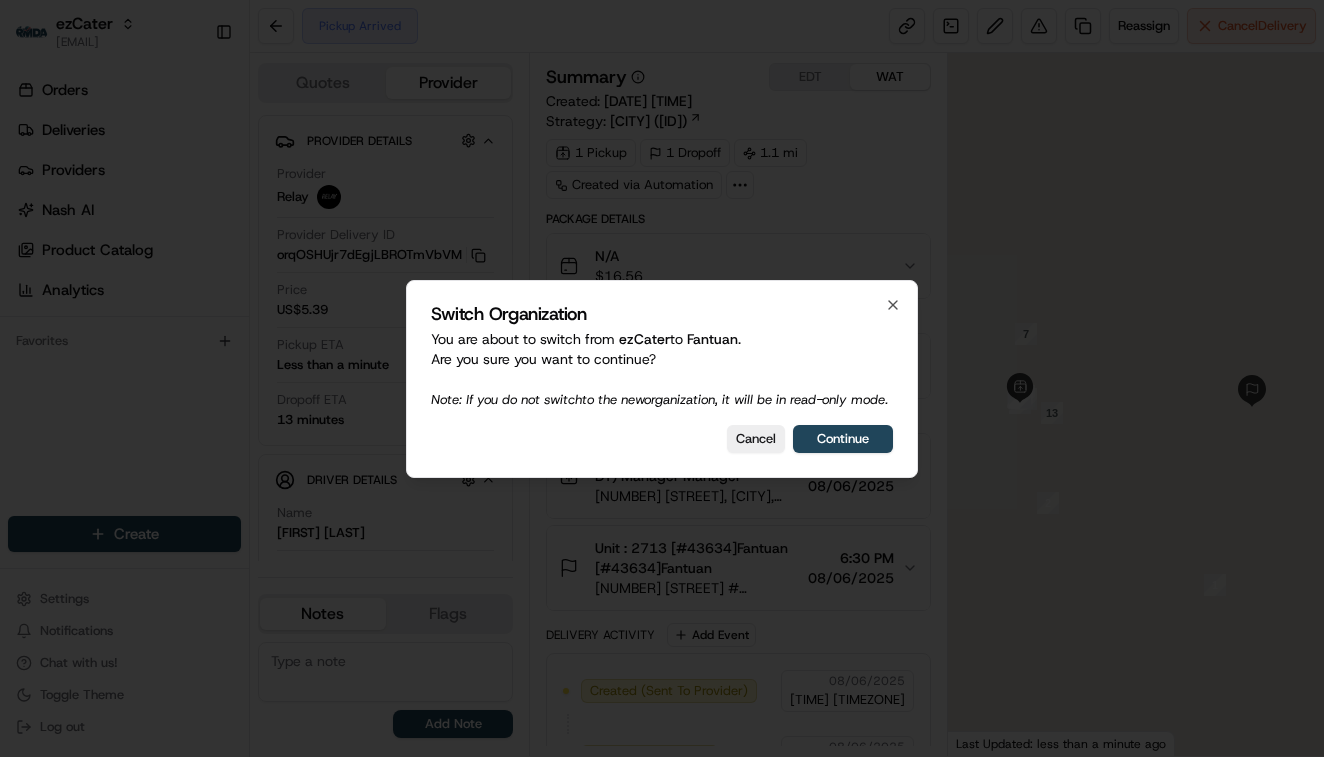 scroll, scrollTop: 0, scrollLeft: 0, axis: both 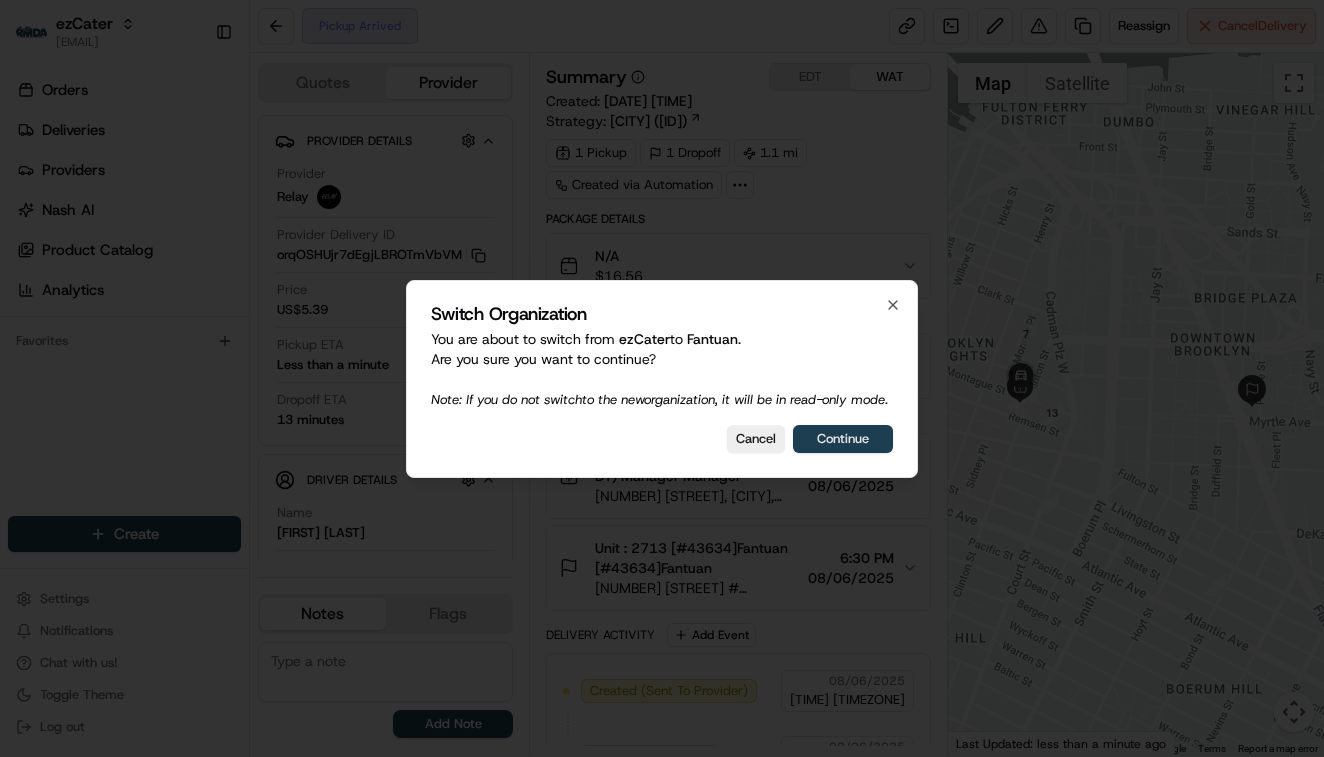 click on "Continue" at bounding box center [843, 439] 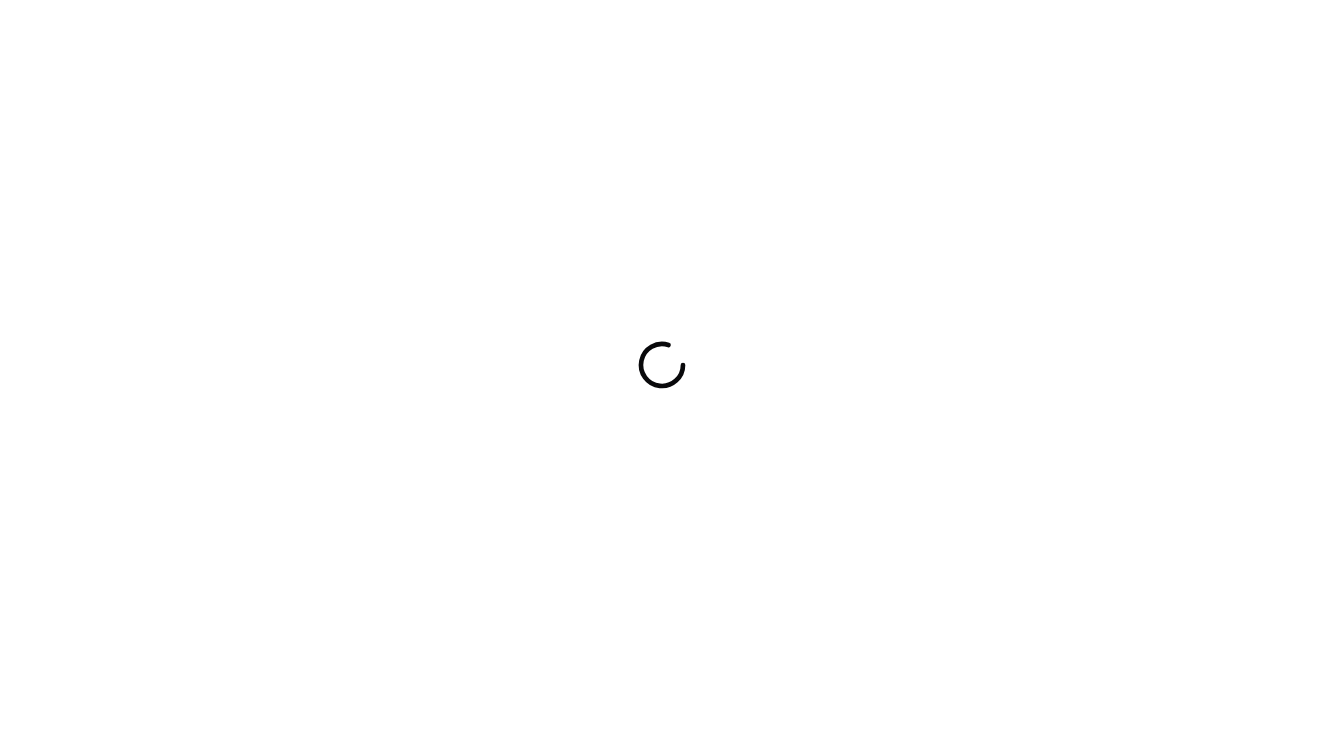 scroll, scrollTop: 0, scrollLeft: 0, axis: both 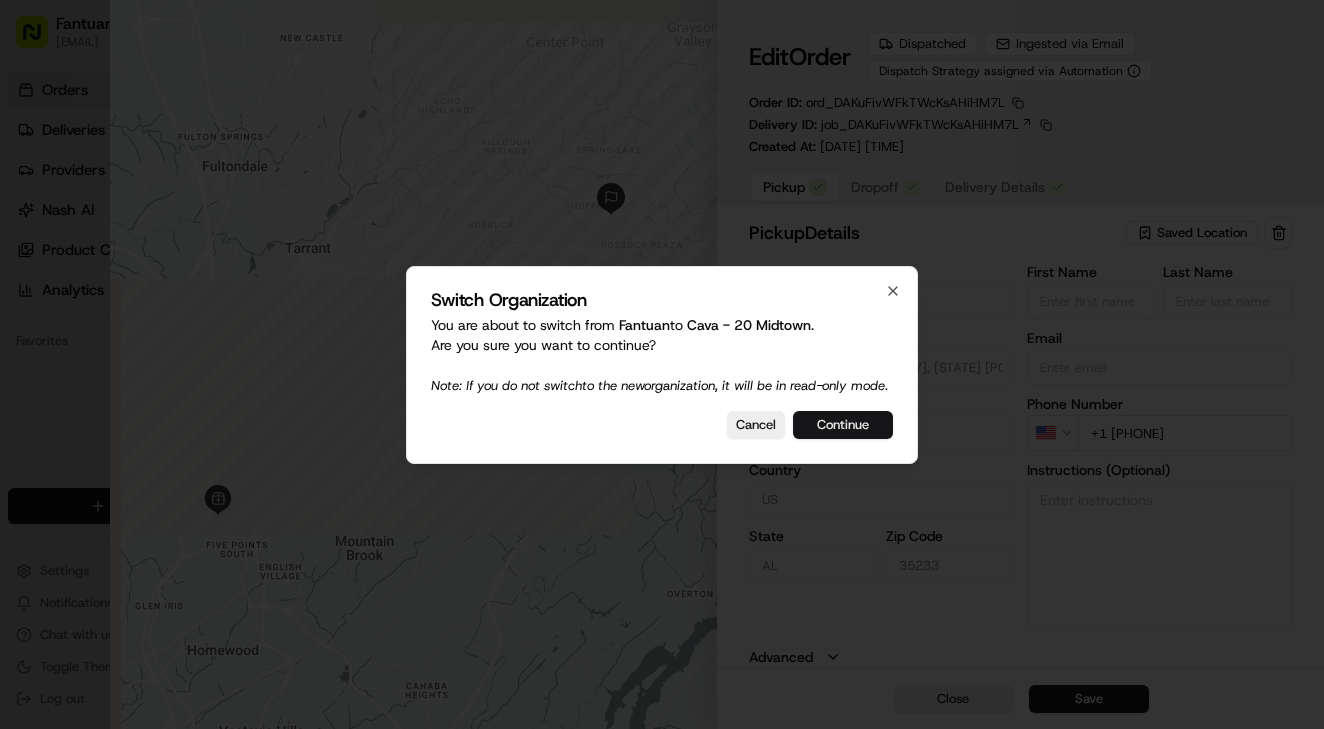 click on "Continue" at bounding box center (843, 425) 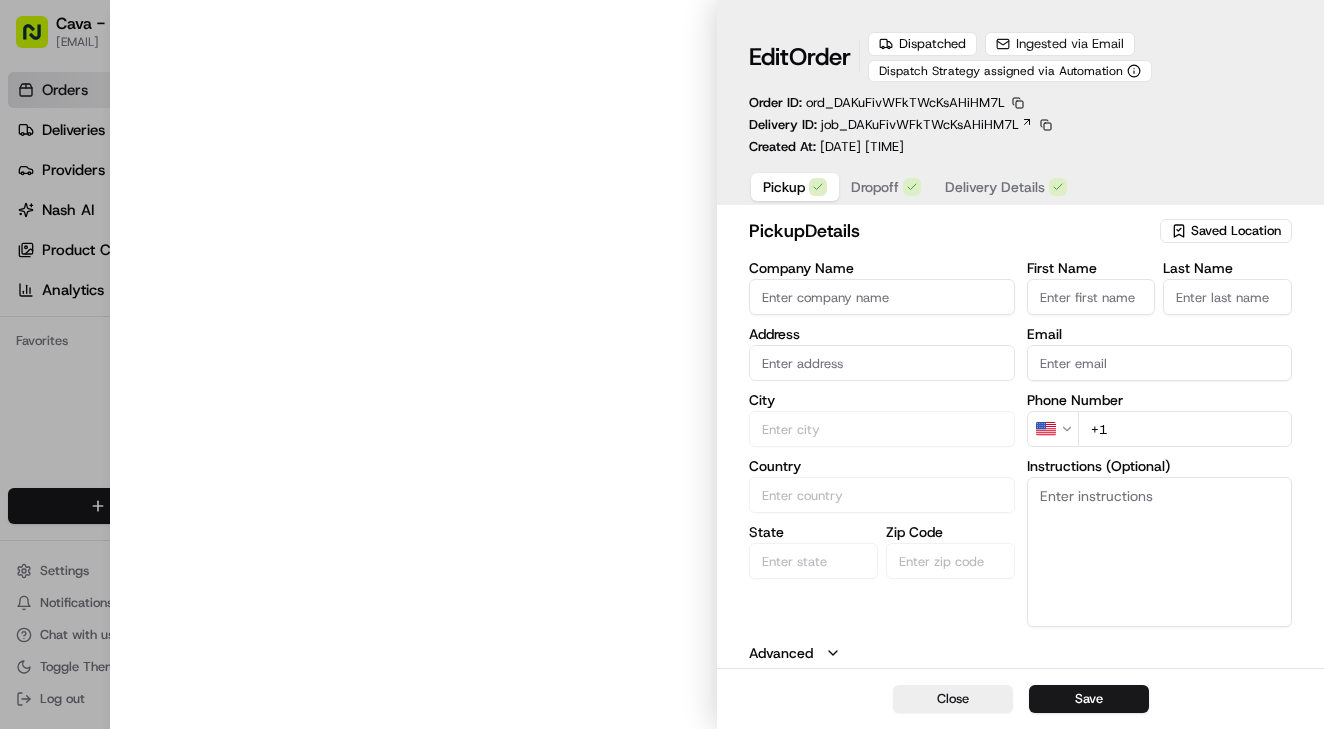 type on "Cava - 20 Midtown" 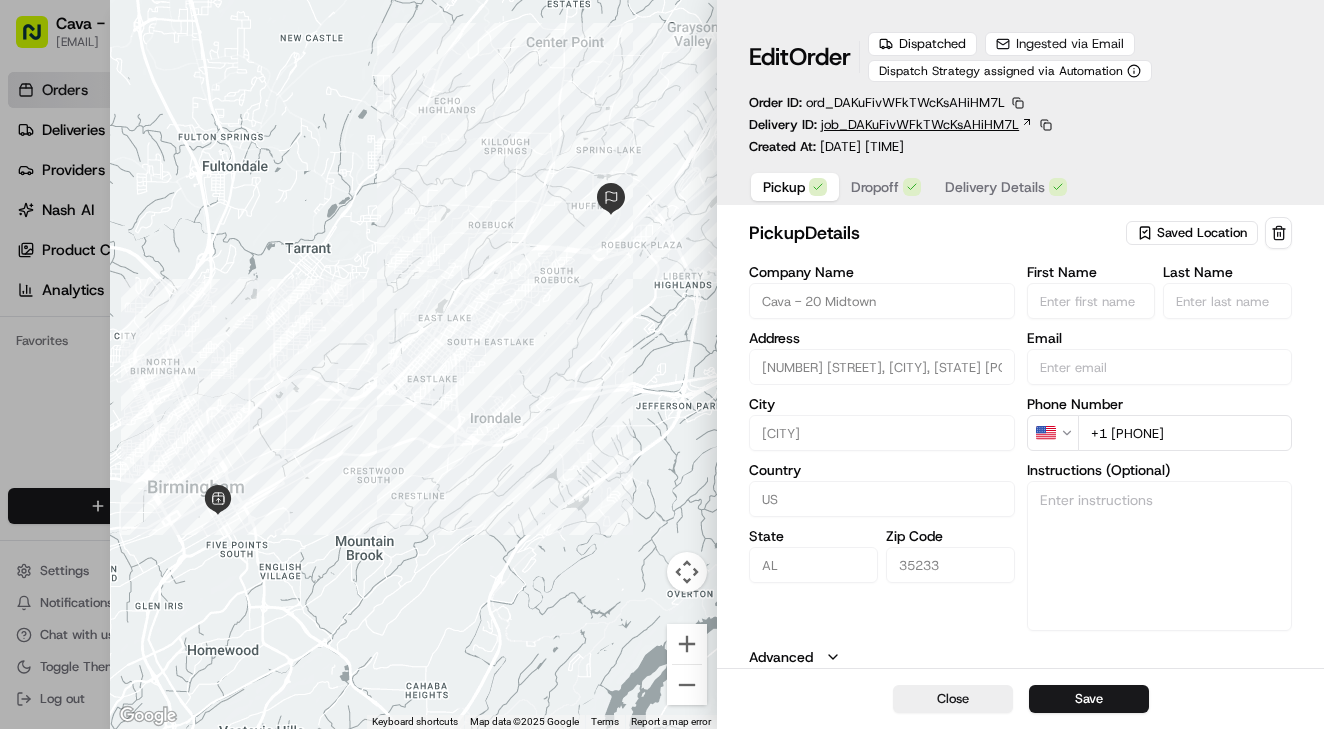 click on "job_DAKuFivWFkTWcKsAHiHM7L" at bounding box center (920, 125) 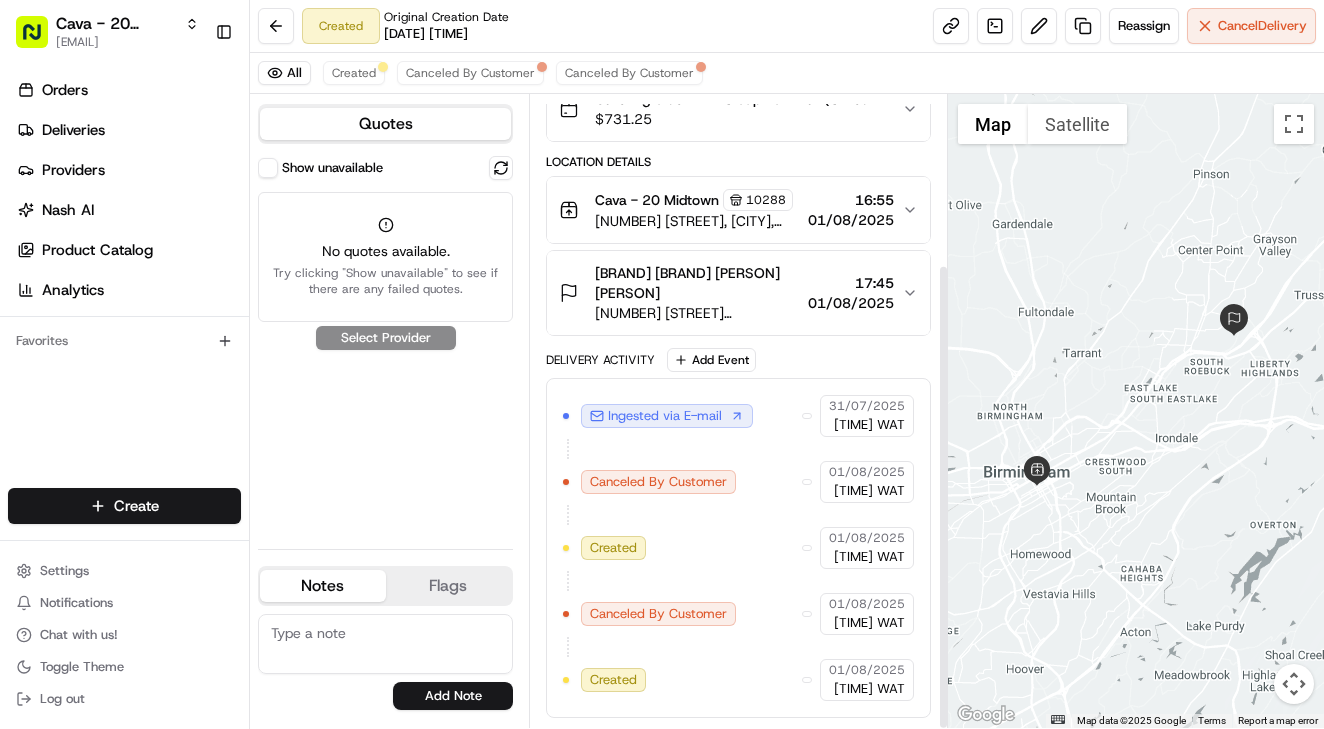 scroll, scrollTop: 230, scrollLeft: 0, axis: vertical 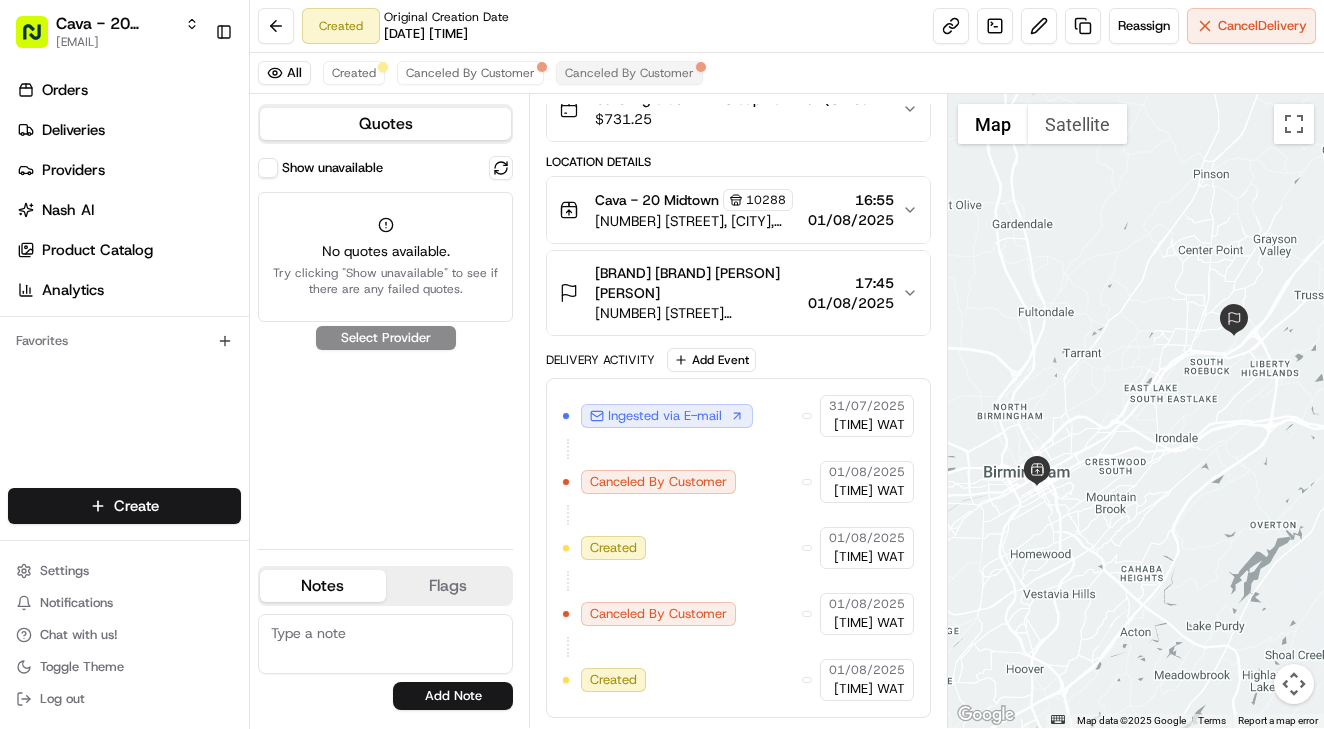 click on "Canceled By Customer" at bounding box center (629, 73) 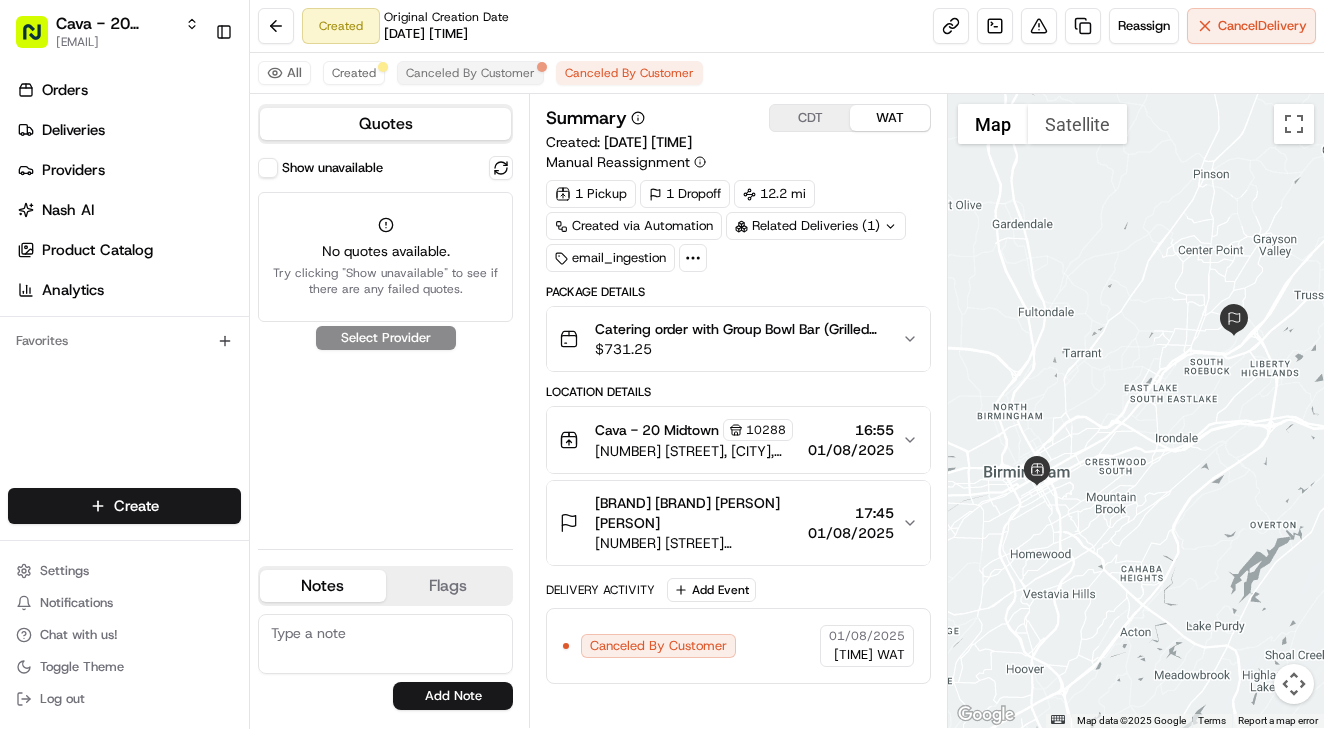 click on "Canceled By Customer" at bounding box center [470, 73] 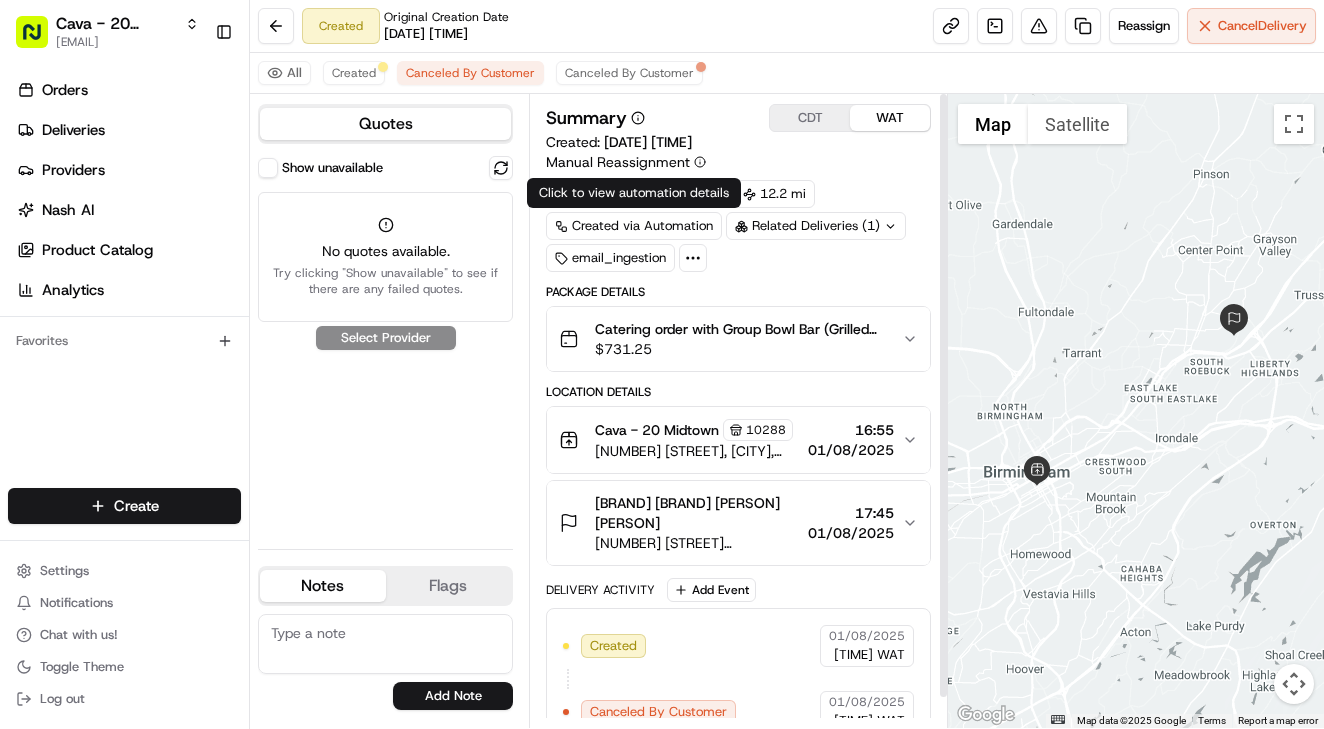 scroll, scrollTop: 0, scrollLeft: 0, axis: both 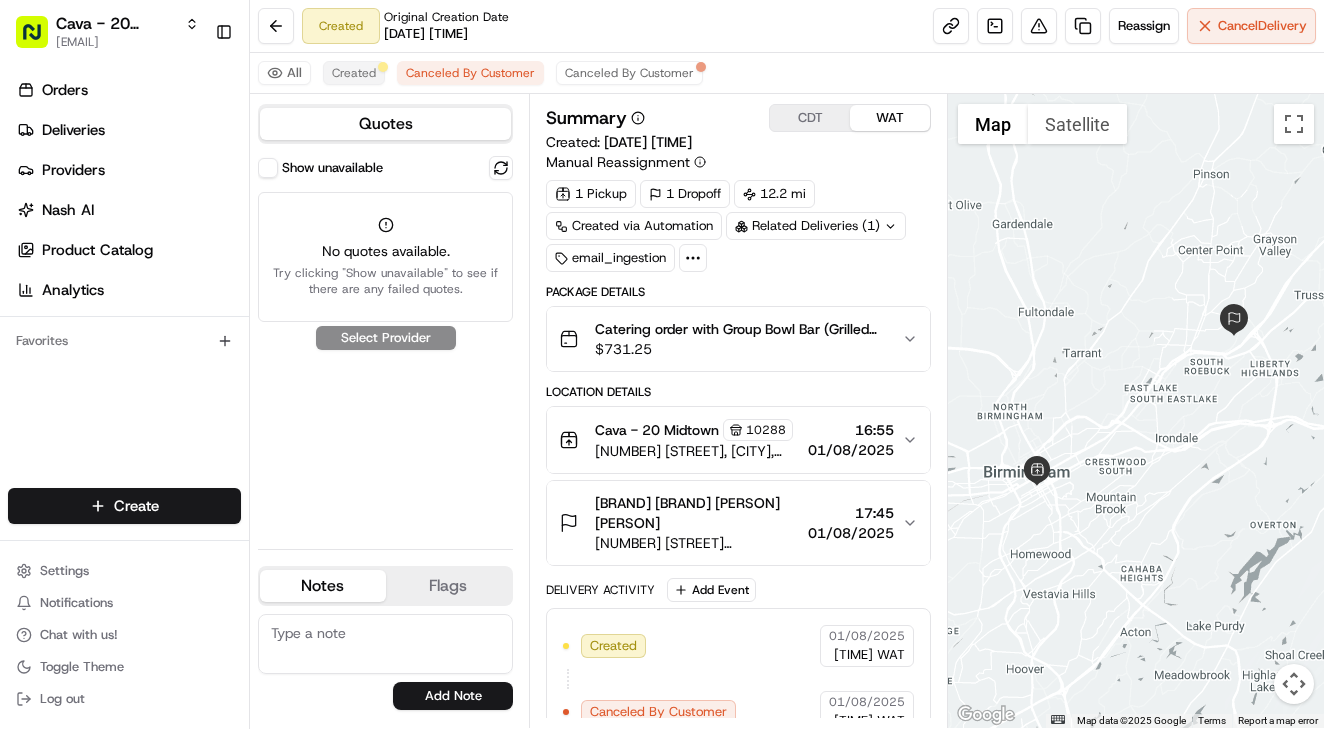 click on "Created" at bounding box center [354, 73] 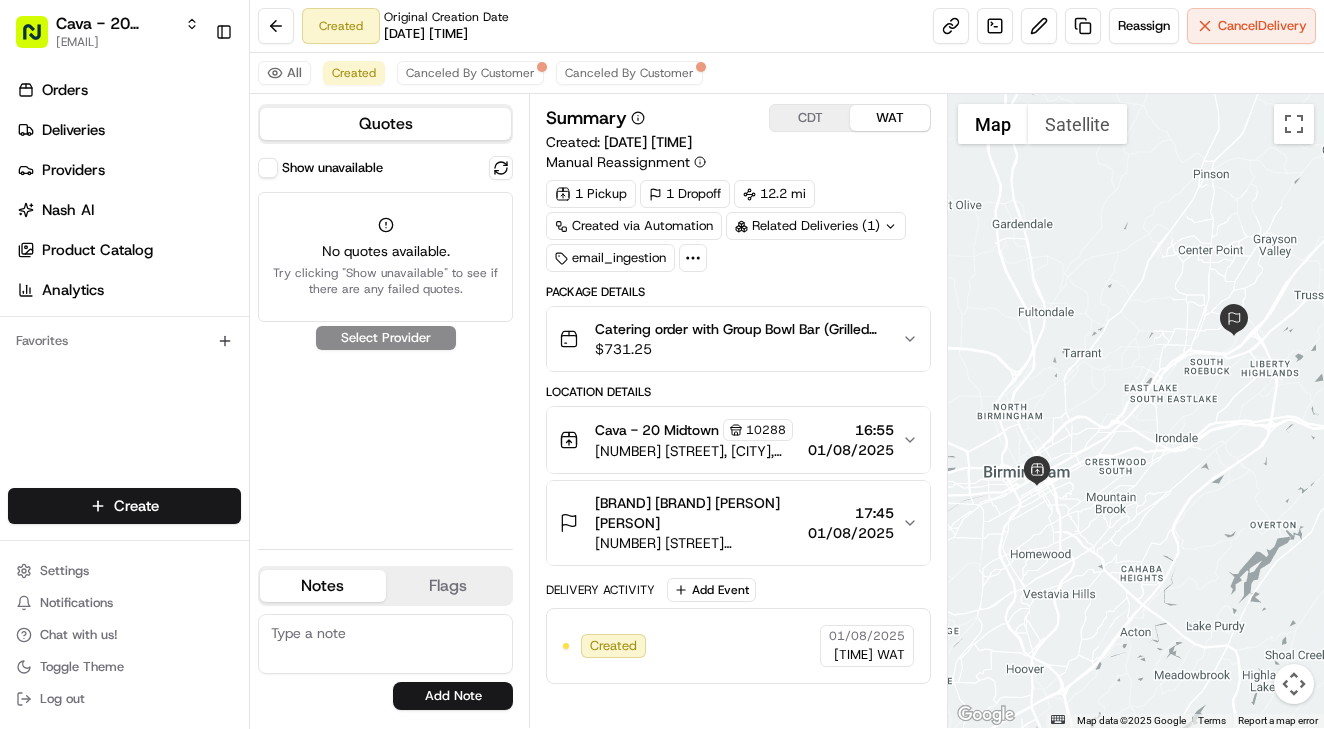 click on "Show unavailable" at bounding box center [268, 168] 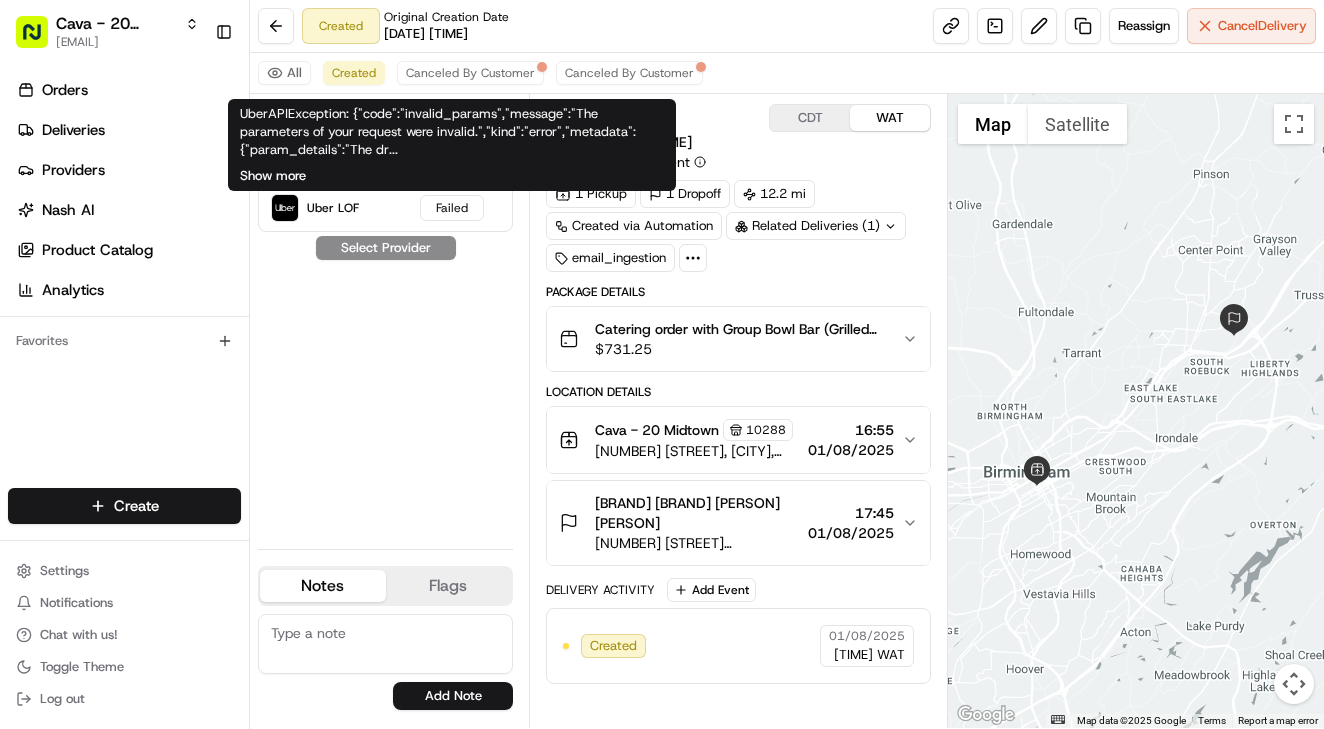 scroll, scrollTop: 0, scrollLeft: 0, axis: both 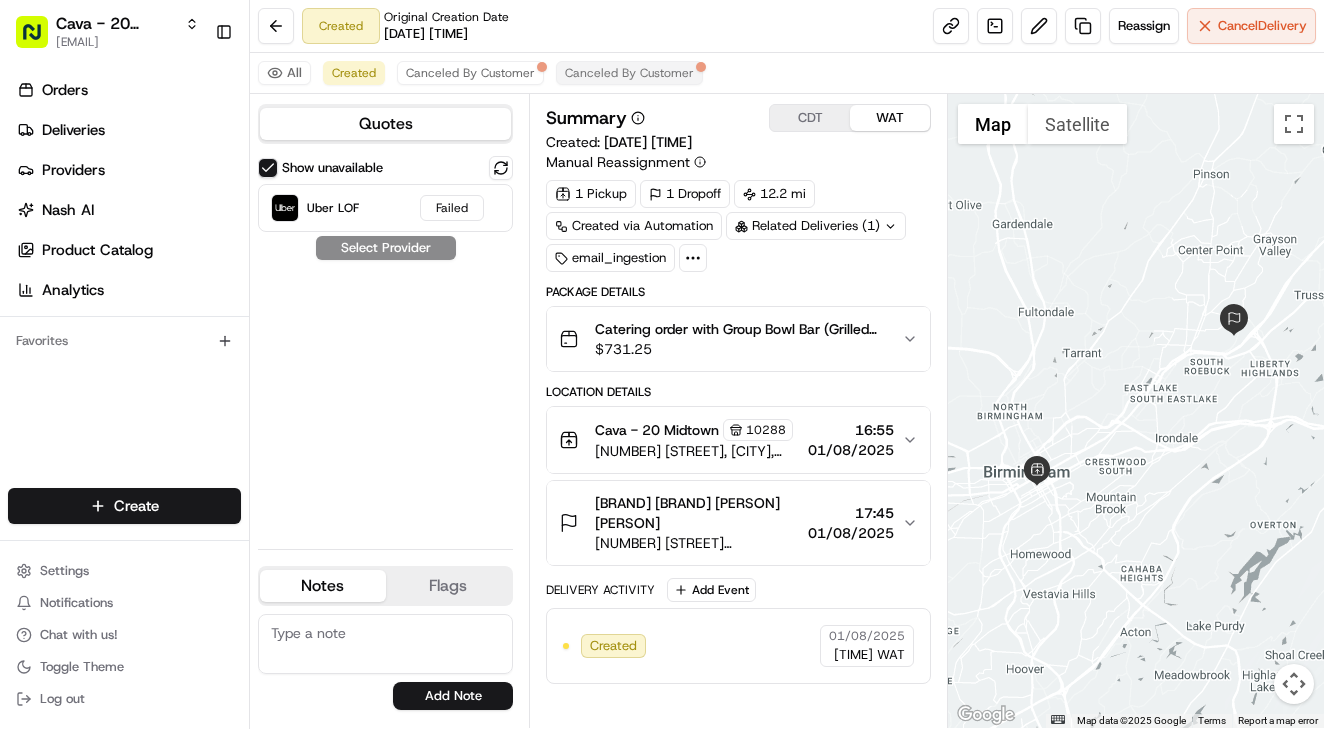 click on "Canceled By Customer" at bounding box center [629, 73] 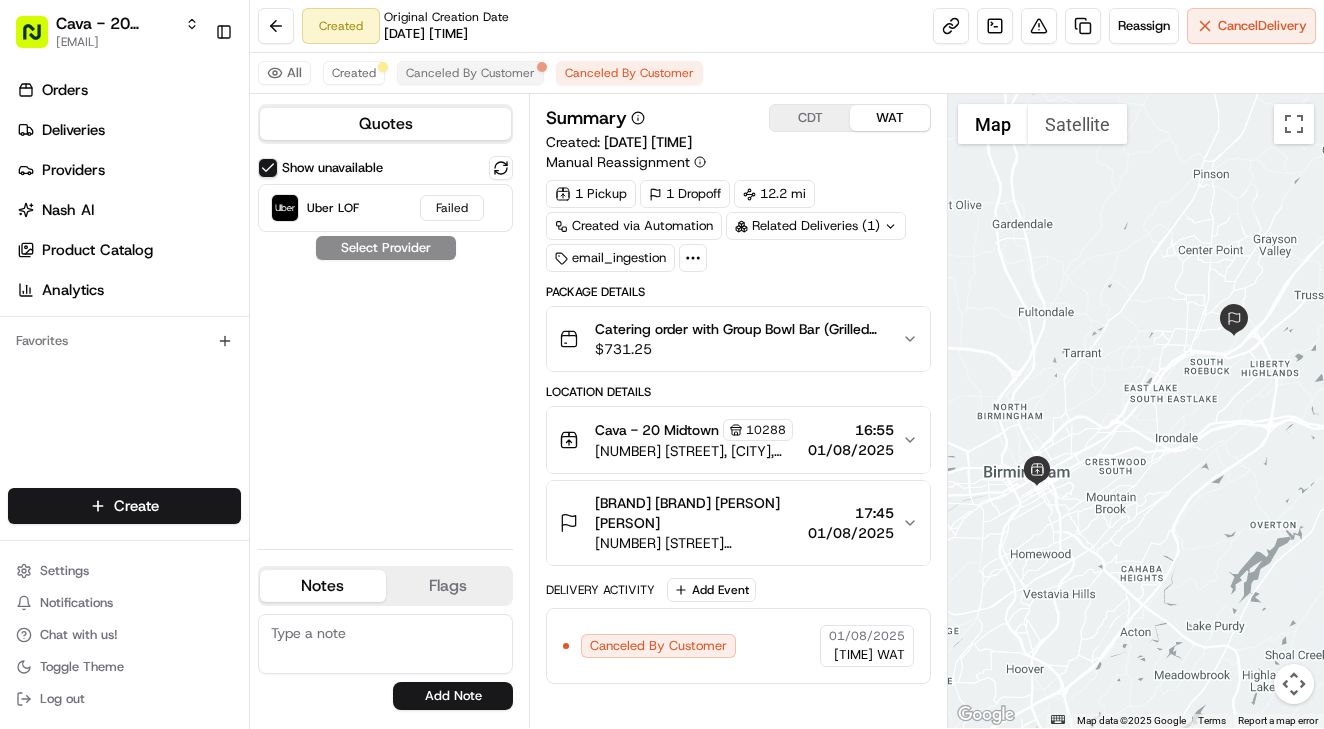 click on "Canceled By Customer" at bounding box center [470, 73] 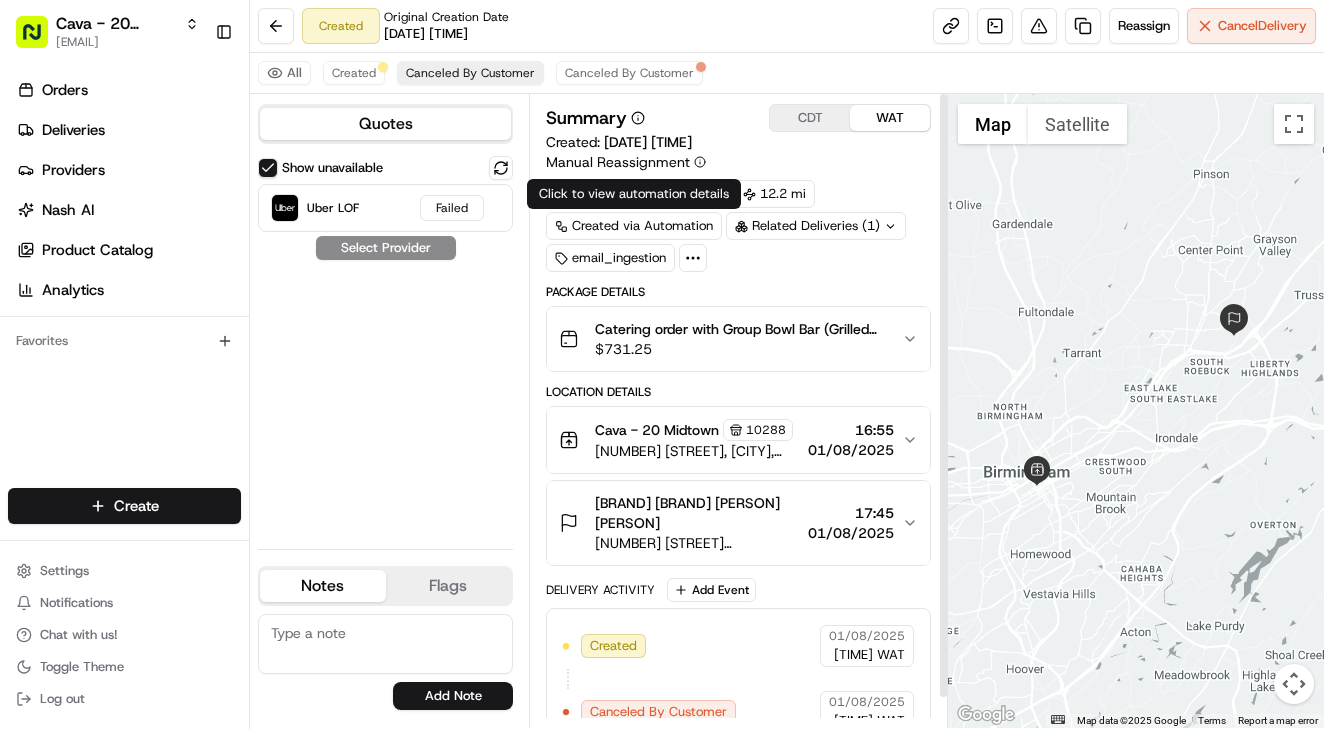 scroll, scrollTop: 0, scrollLeft: 0, axis: both 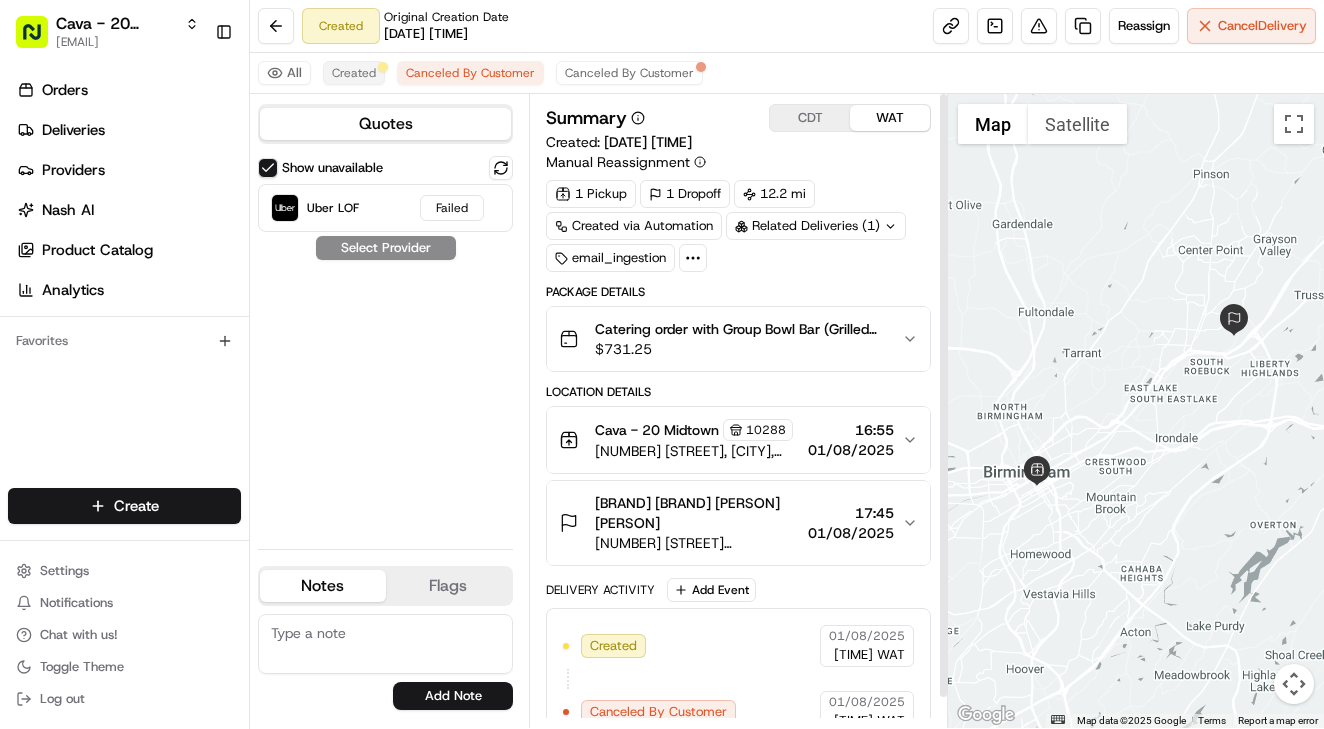 click on "Created" at bounding box center (354, 73) 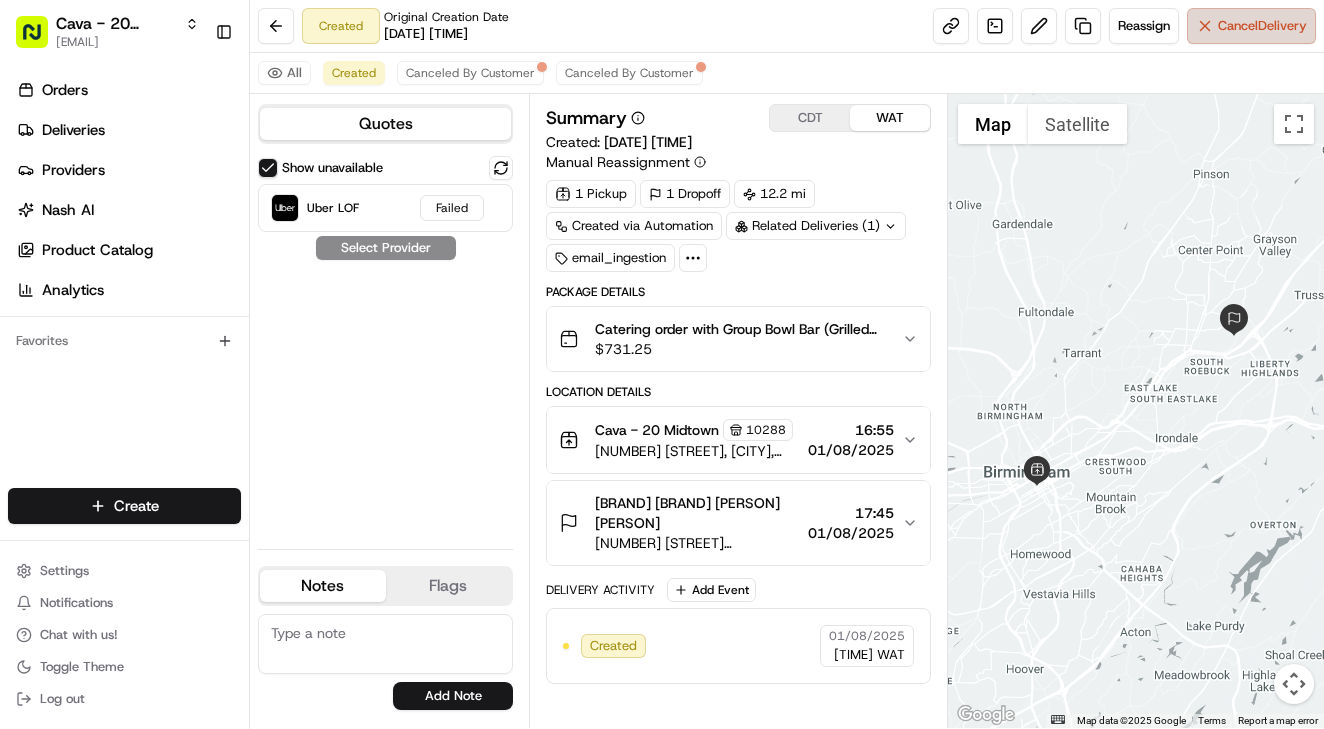 click on "Cancel  Delivery" at bounding box center (1262, 26) 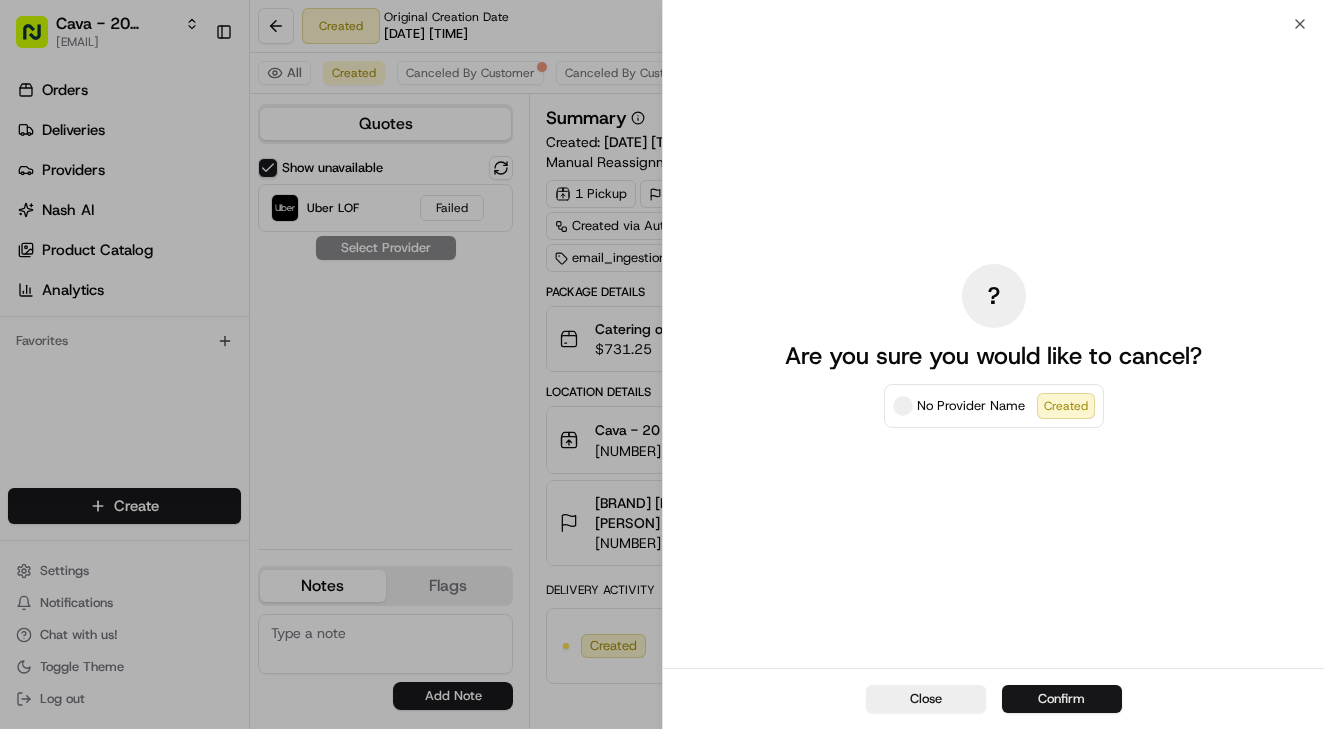 click on "Confirm" at bounding box center (1062, 699) 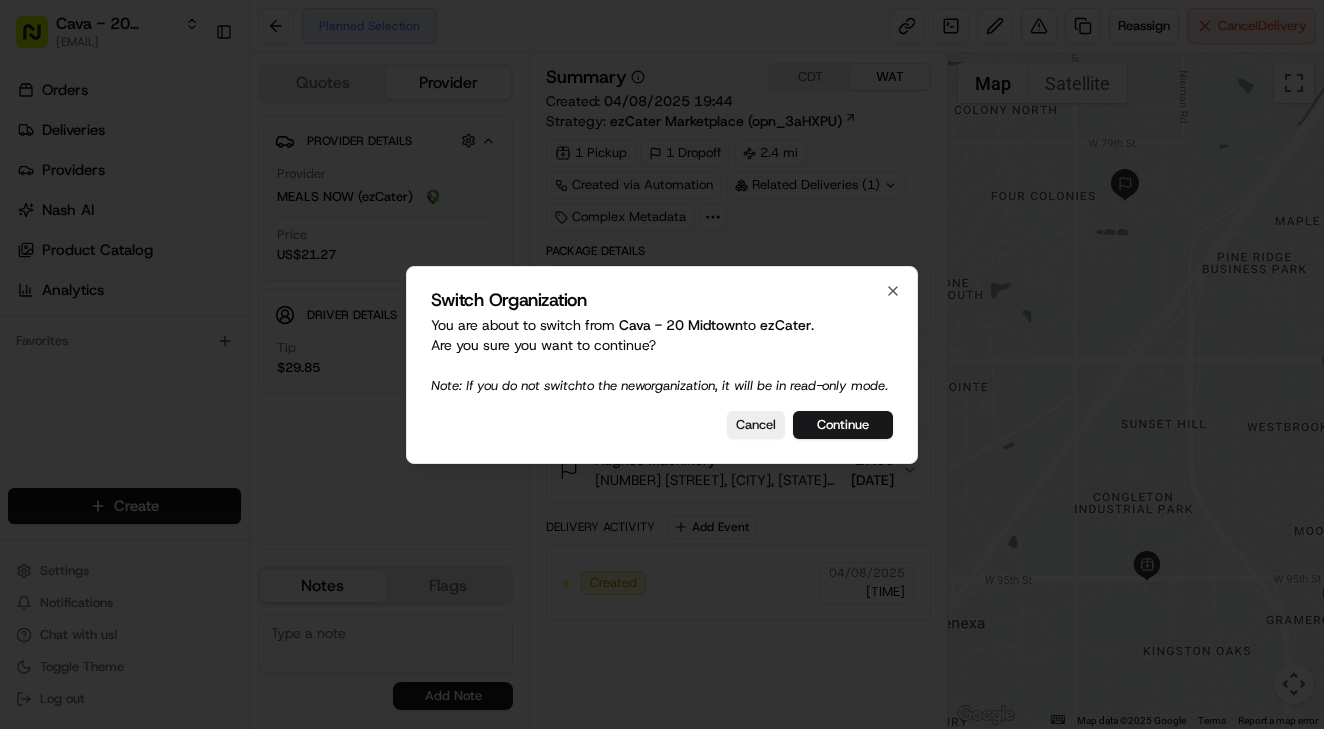 scroll, scrollTop: 0, scrollLeft: 0, axis: both 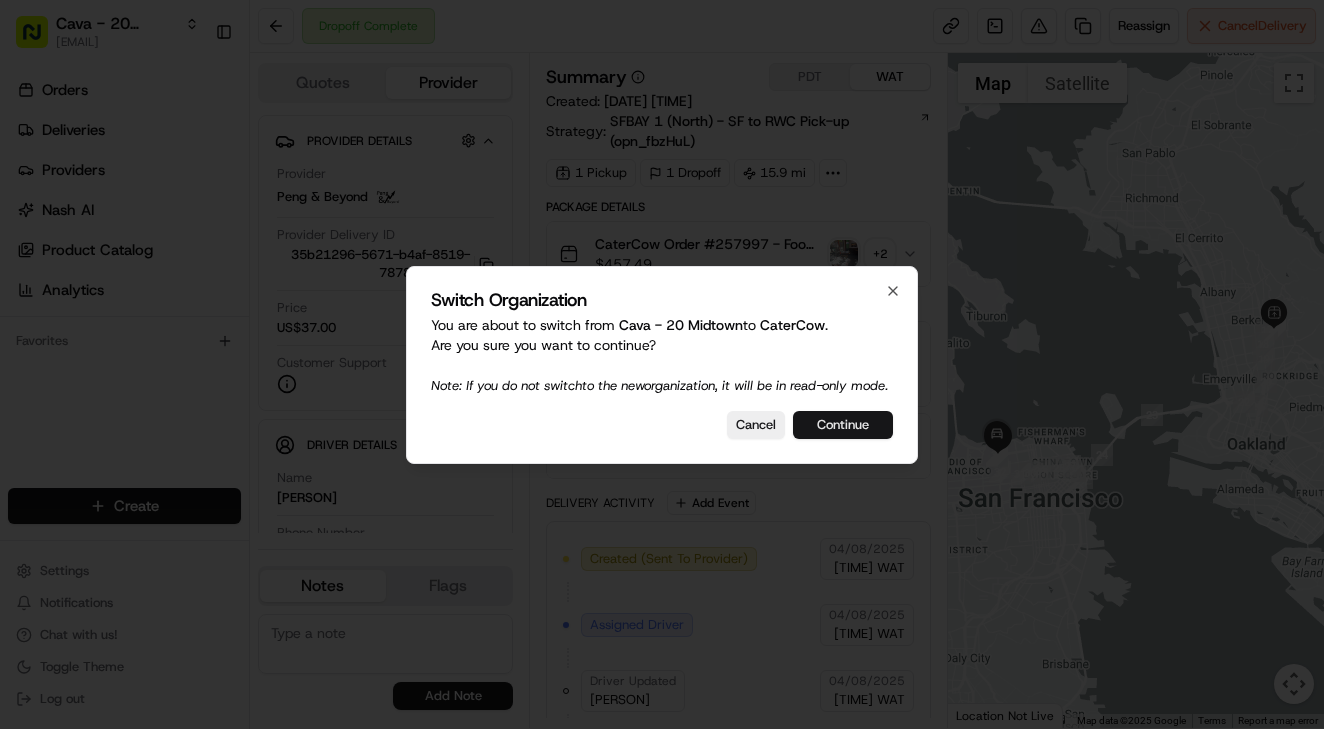 click on "Continue" at bounding box center (843, 425) 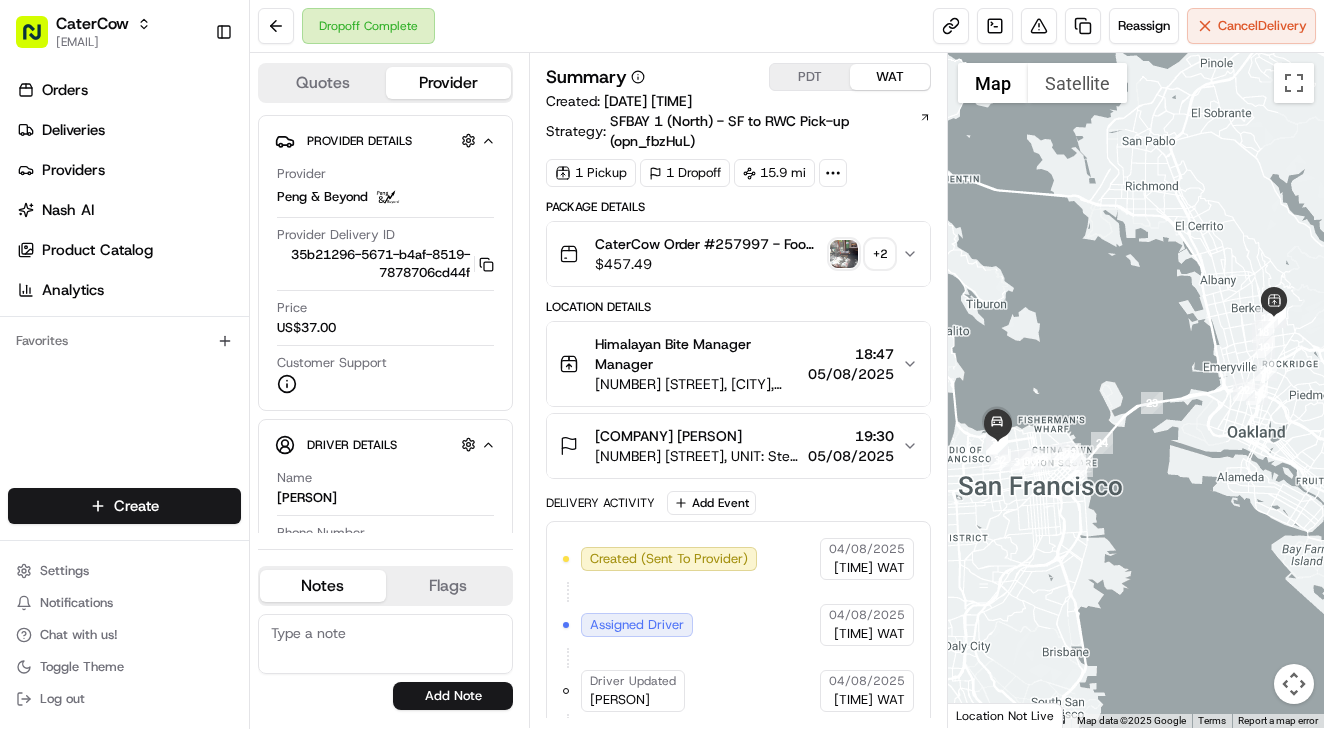 scroll, scrollTop: 0, scrollLeft: 0, axis: both 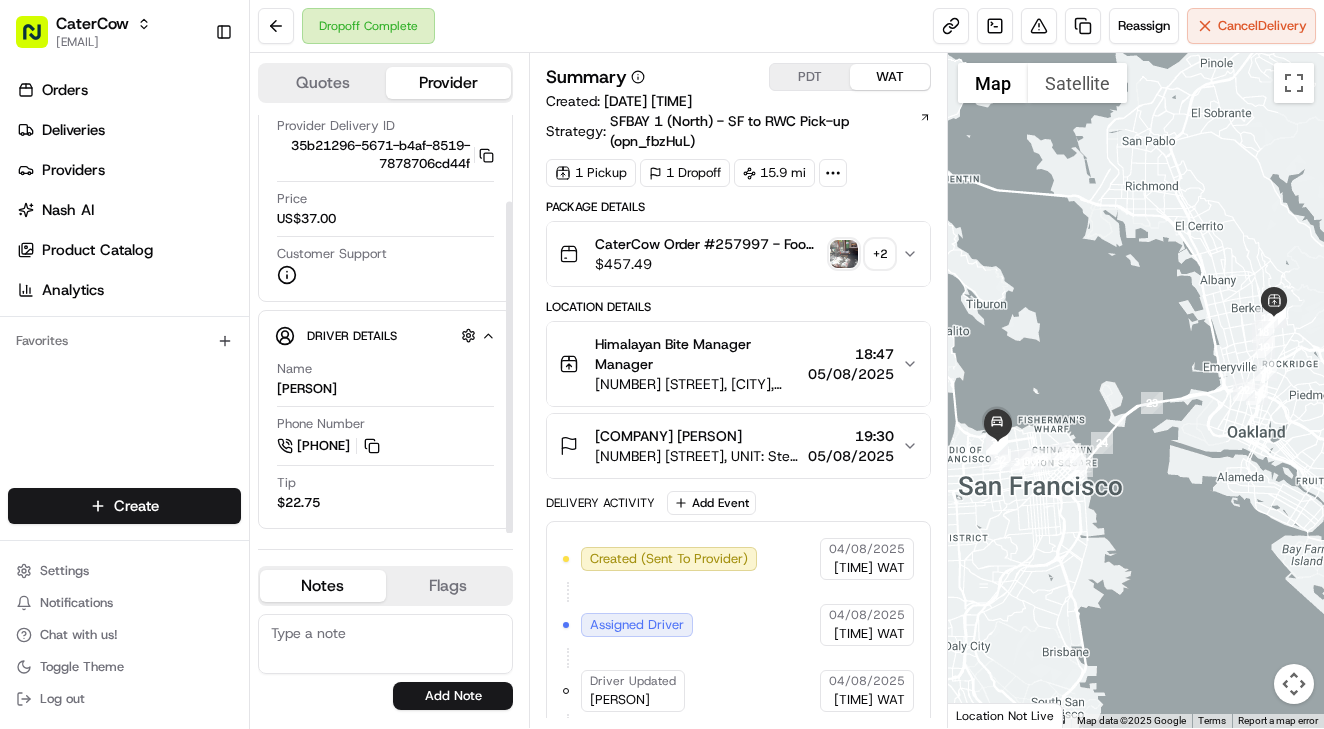 click on "$ 457.49" at bounding box center [708, 264] 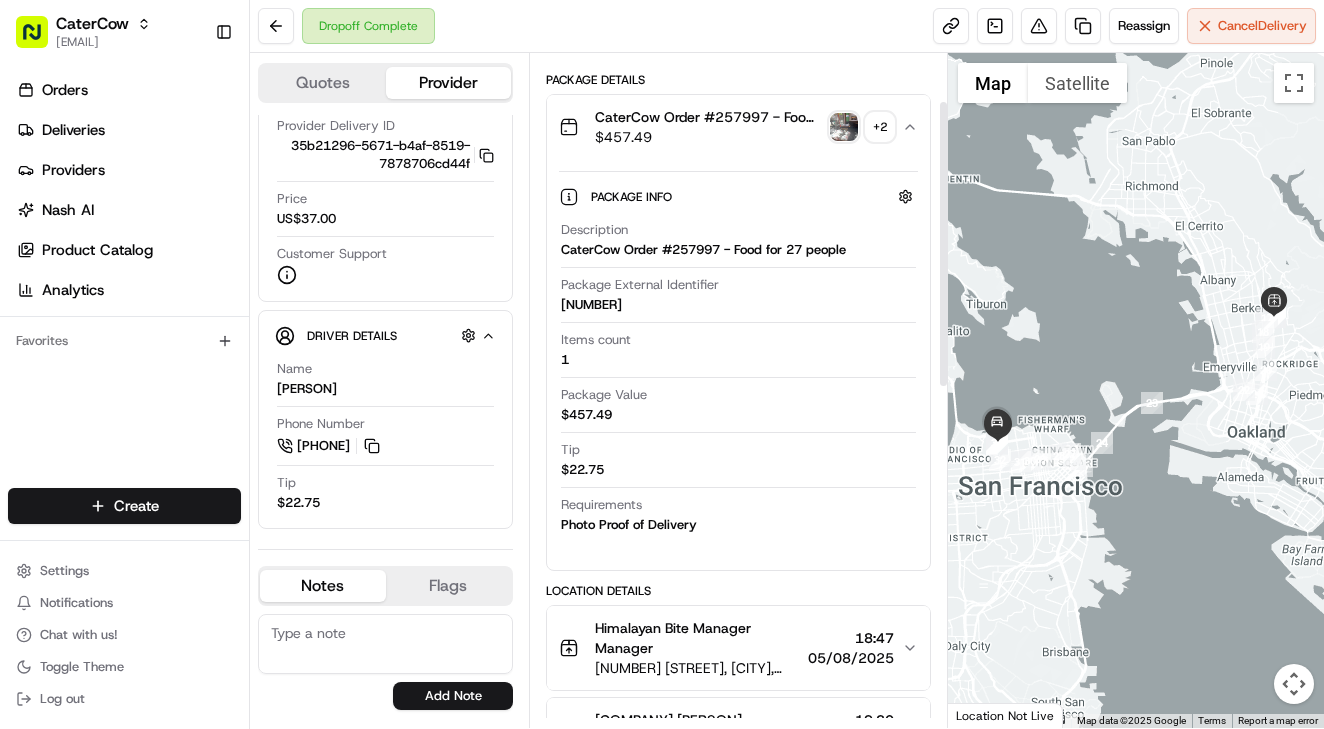 scroll, scrollTop: 128, scrollLeft: 0, axis: vertical 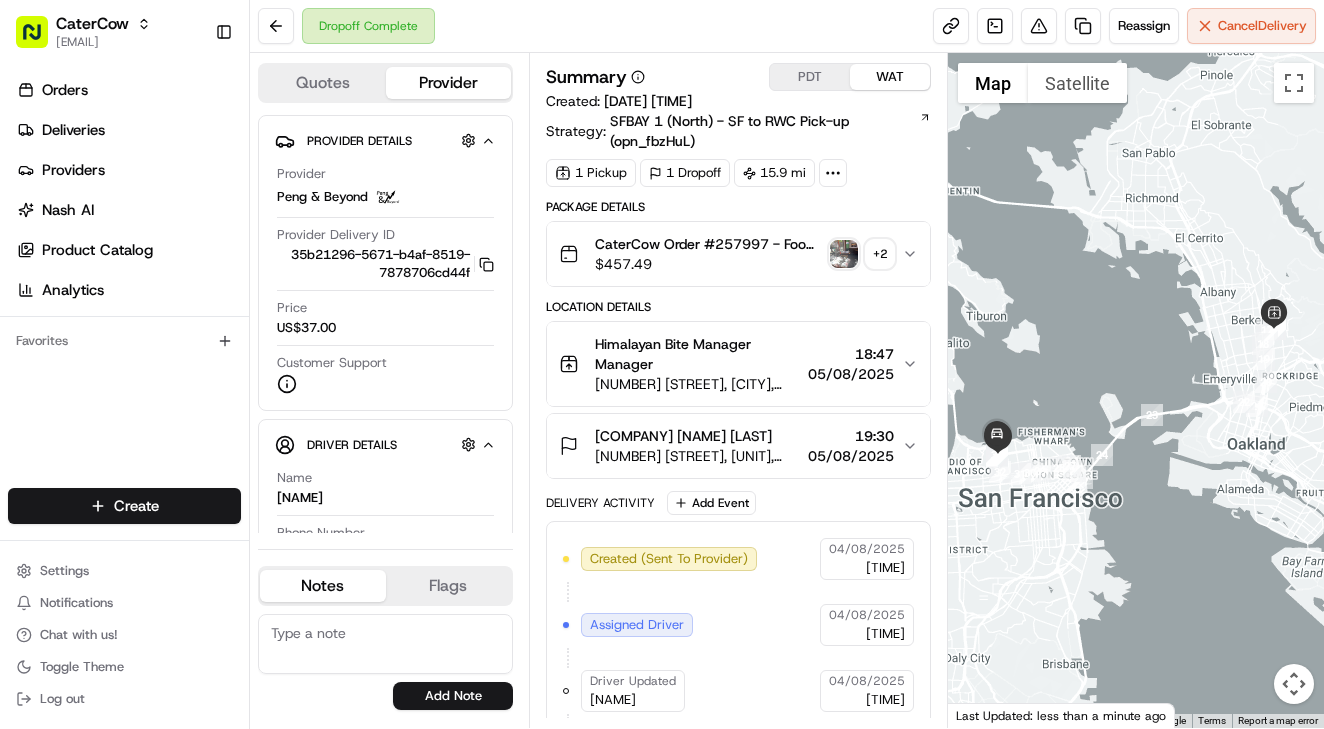click on "PDT" at bounding box center [810, 77] 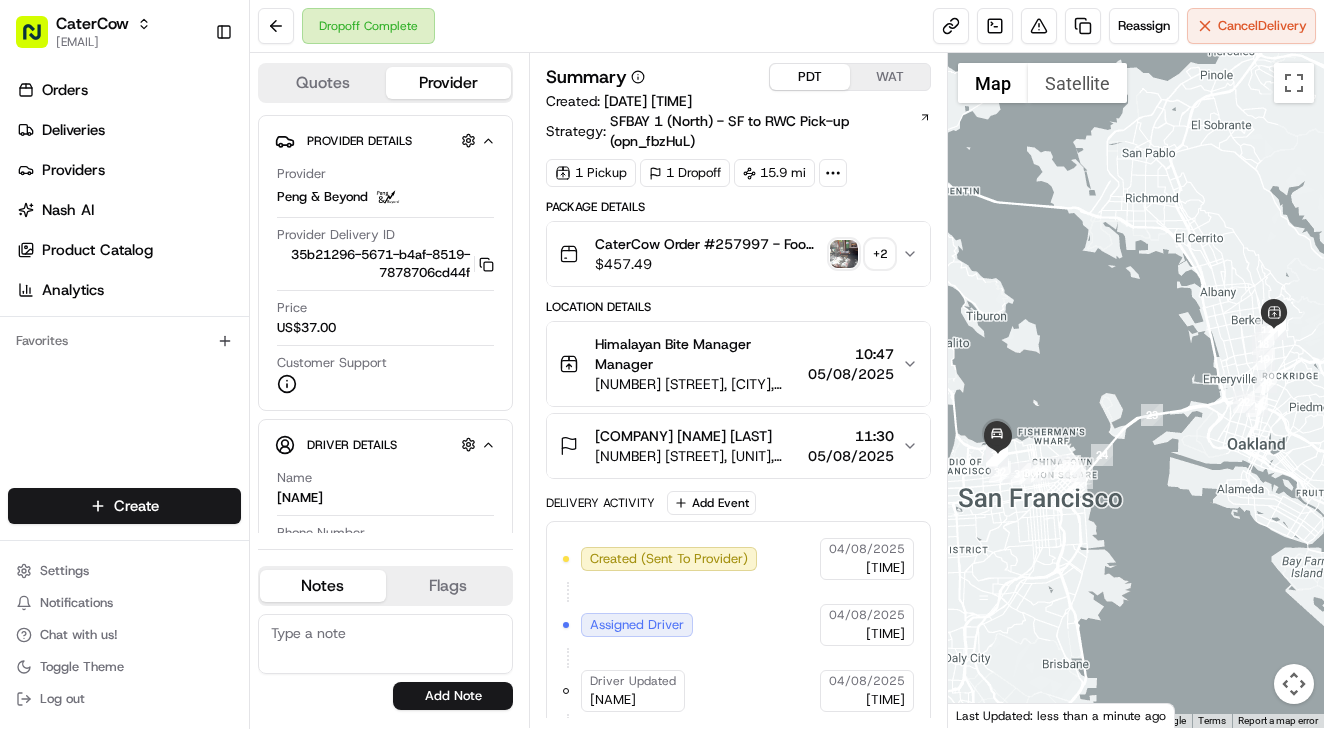 scroll, scrollTop: 0, scrollLeft: 0, axis: both 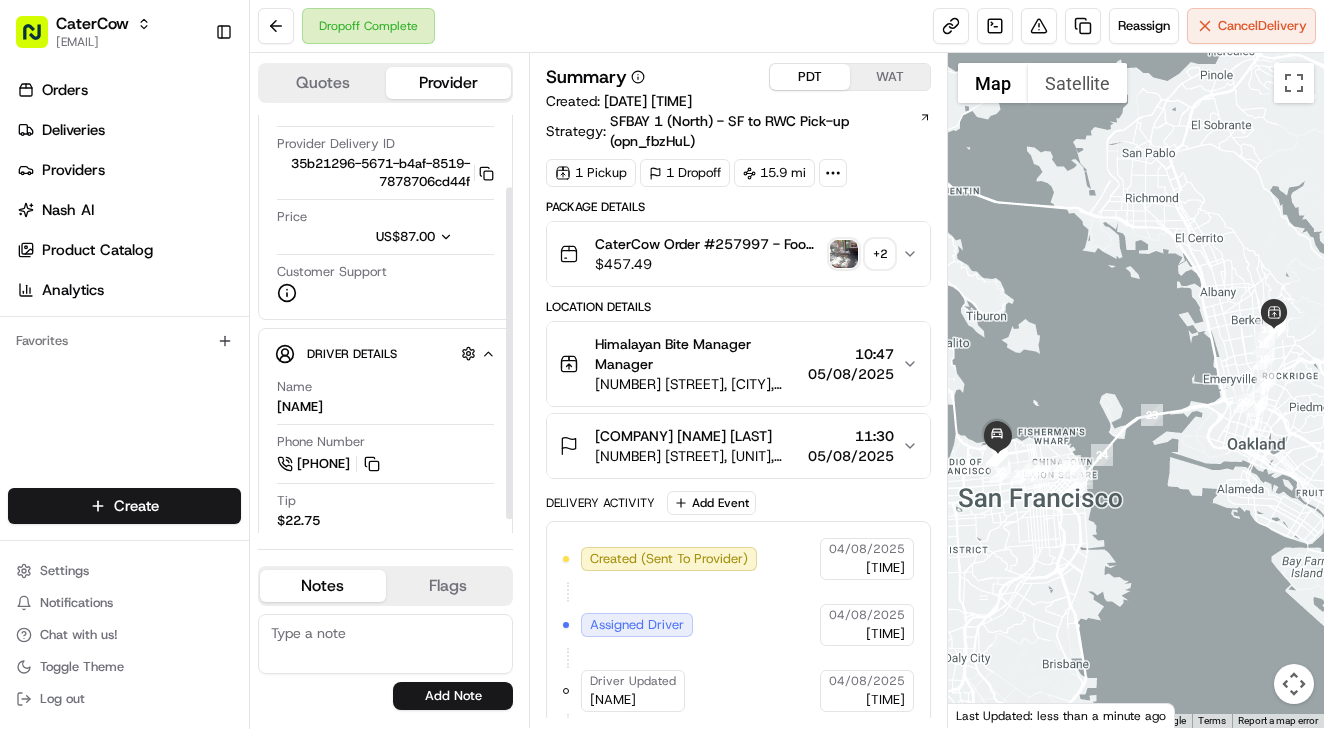 click on "US$87.00" at bounding box center (410, 237) 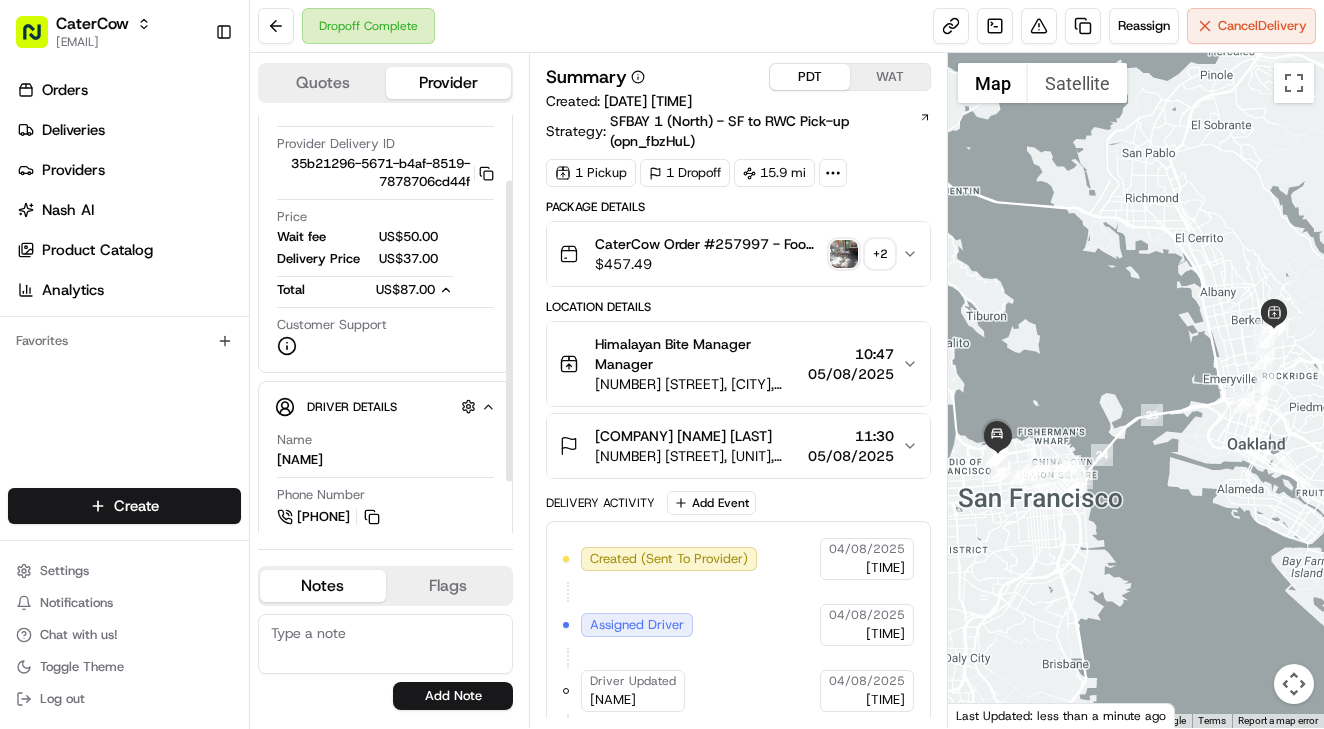 click 